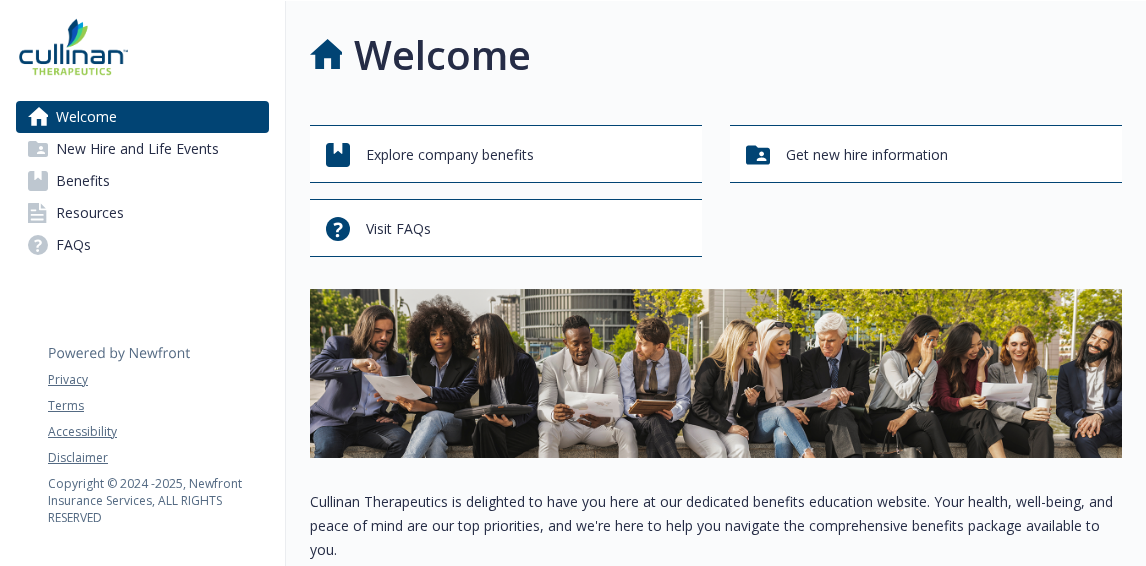 scroll, scrollTop: 0, scrollLeft: 0, axis: both 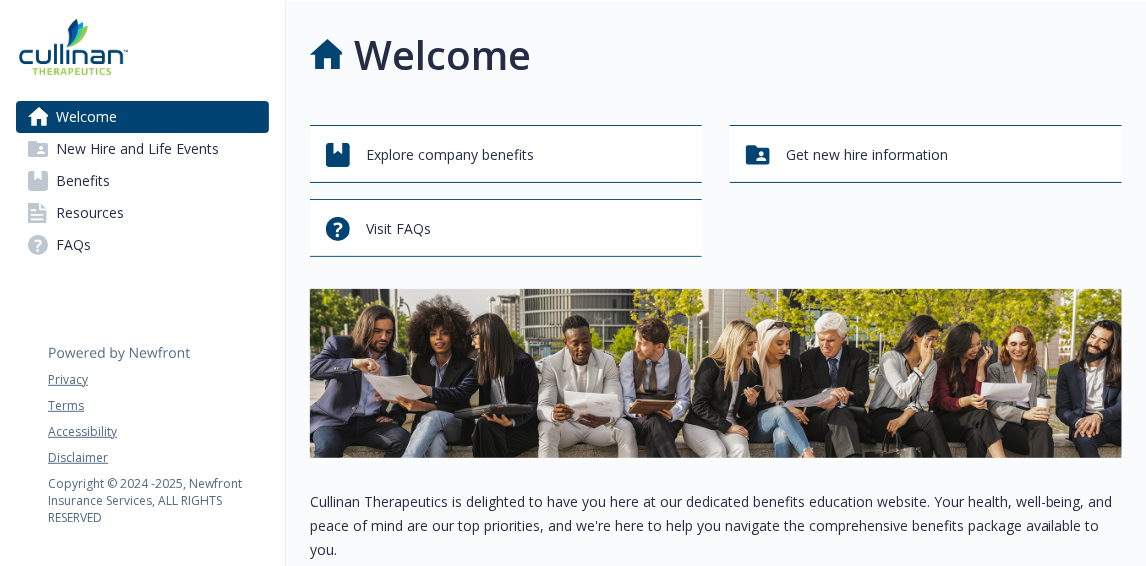 click on "Benefits" at bounding box center [142, 181] 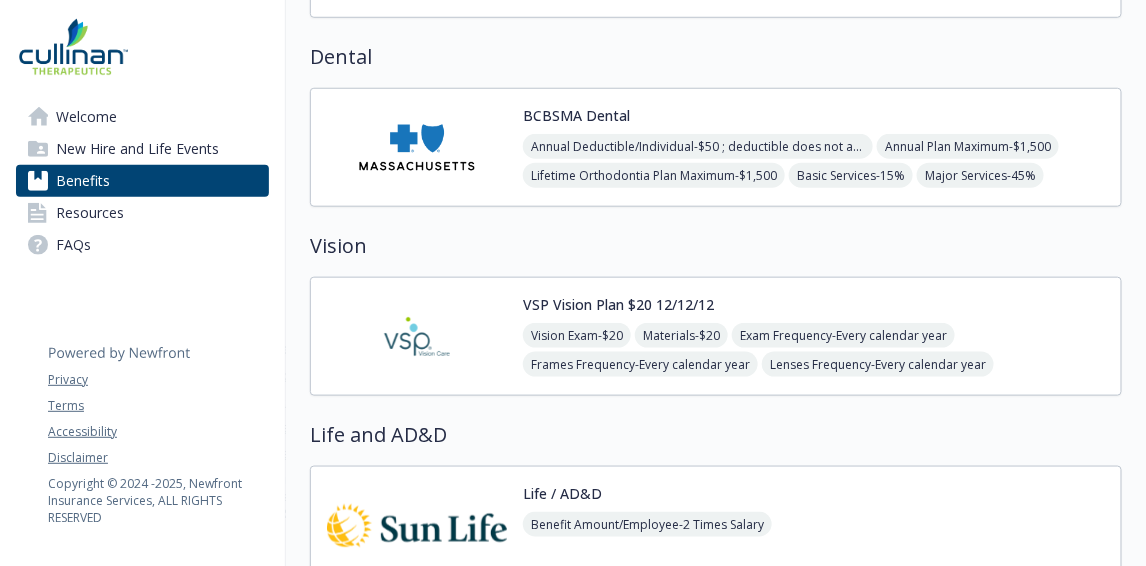 scroll, scrollTop: 500, scrollLeft: 0, axis: vertical 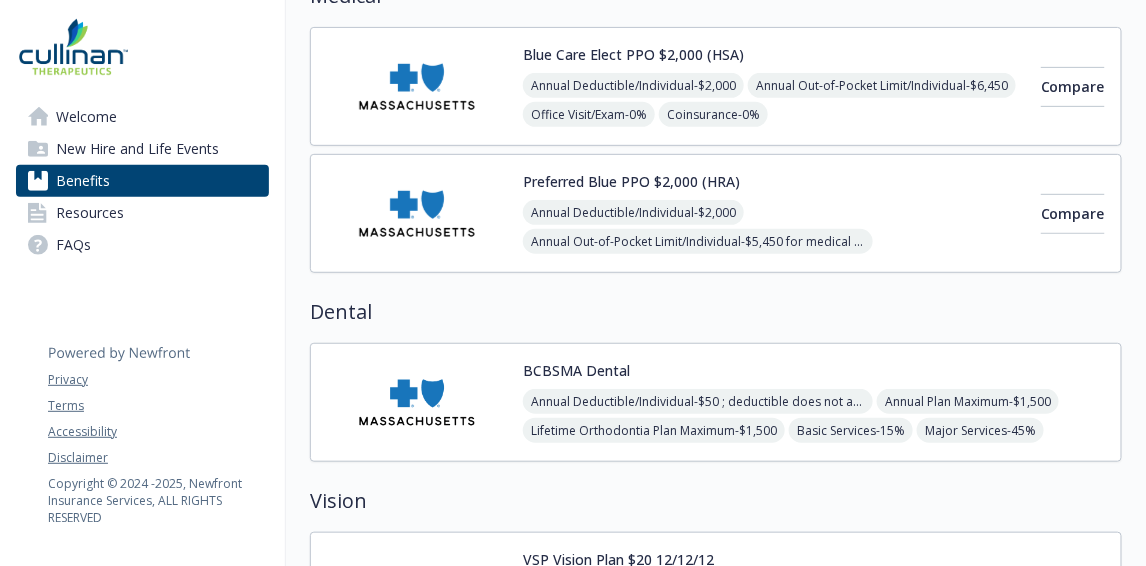 click on "New Hire and Life Events" at bounding box center [137, 149] 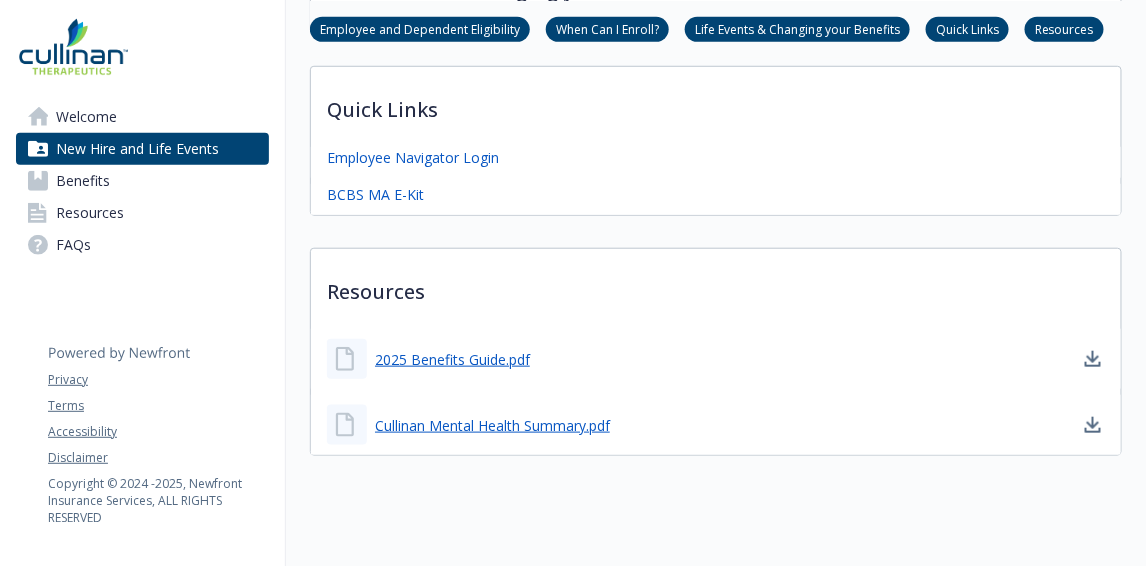 scroll, scrollTop: 444, scrollLeft: 0, axis: vertical 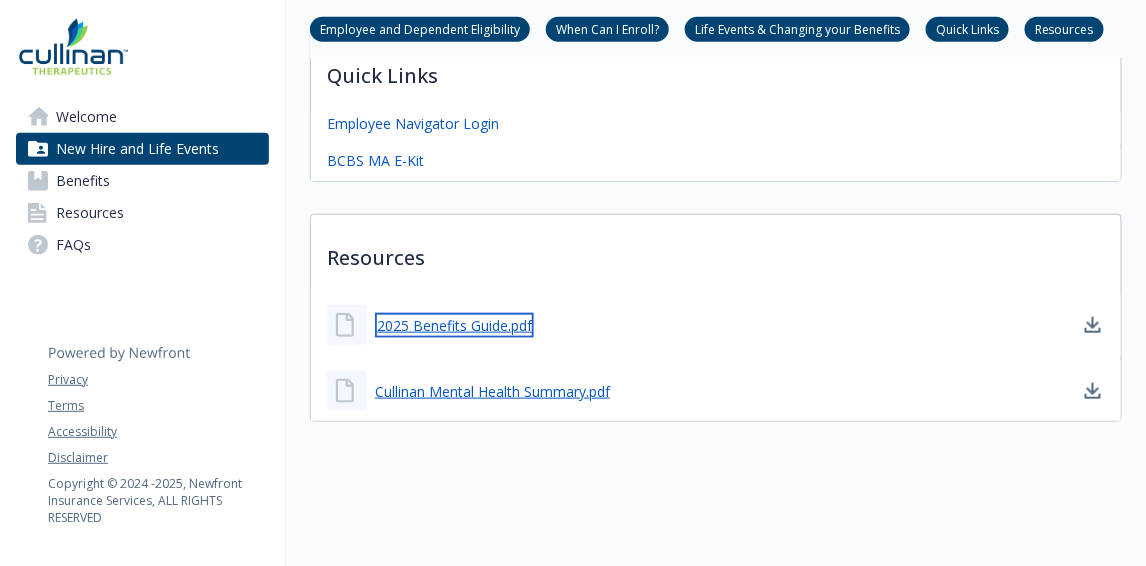 click on "2025 Benefits Guide.pdf" at bounding box center (454, 325) 